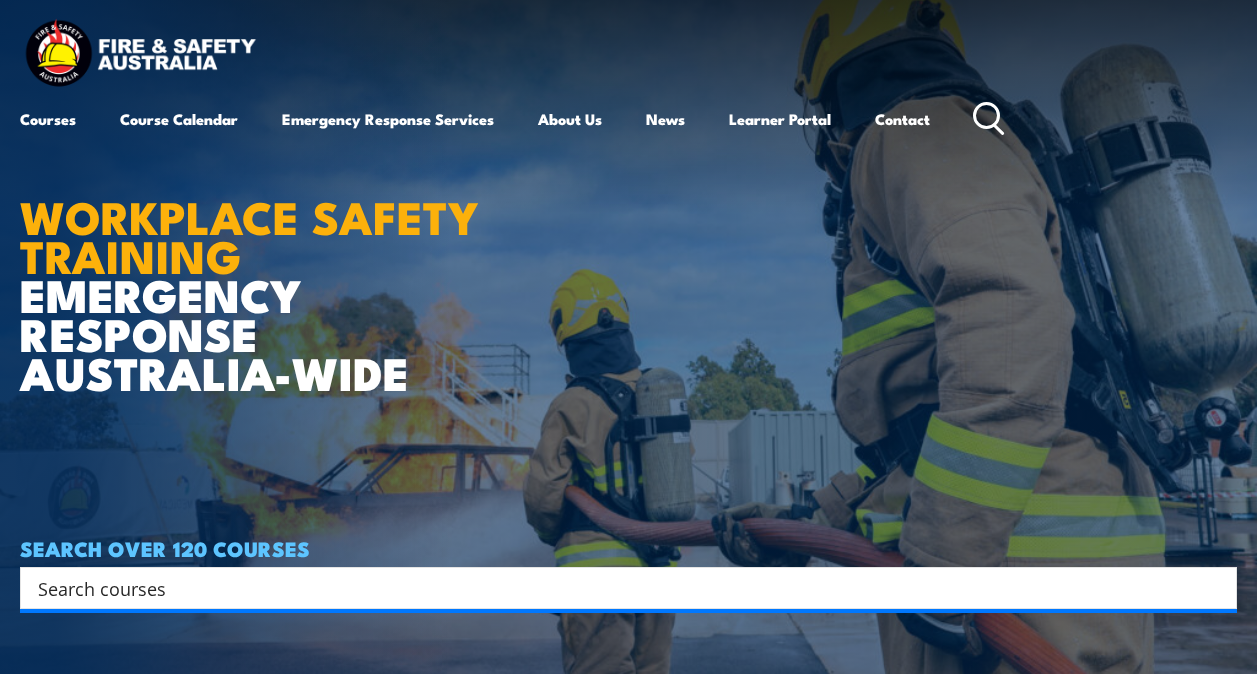 scroll, scrollTop: 0, scrollLeft: 0, axis: both 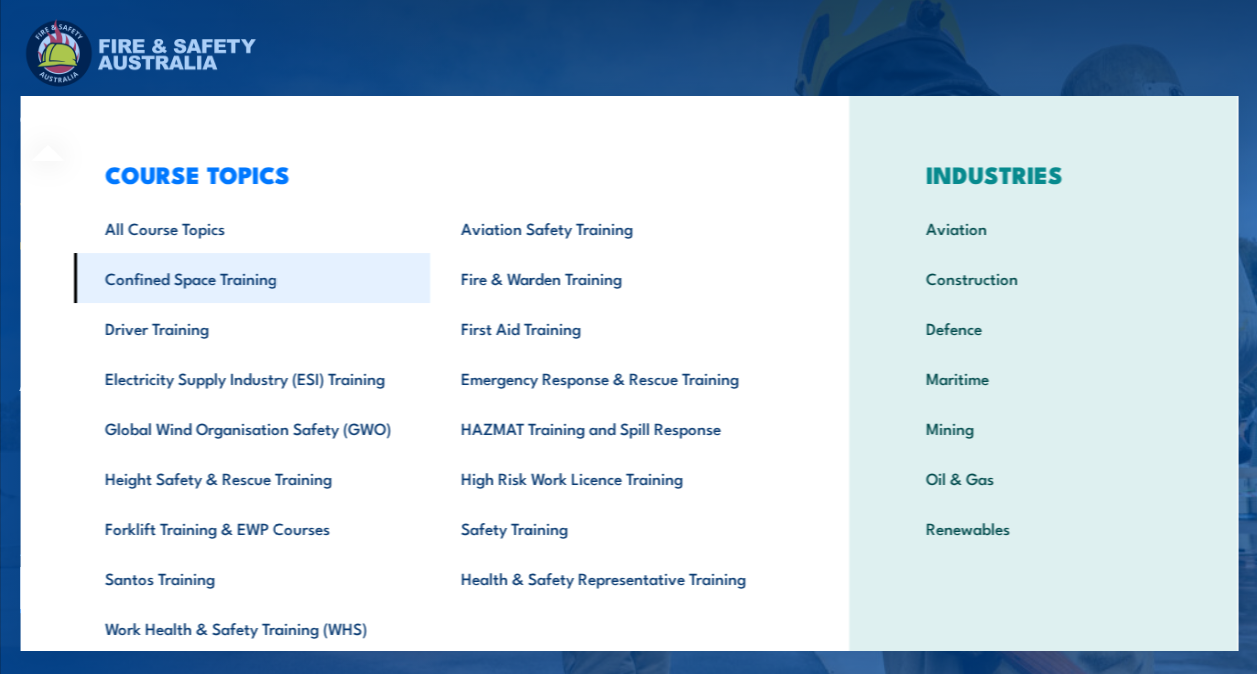 click on "Confined Space Training" at bounding box center [251, 278] 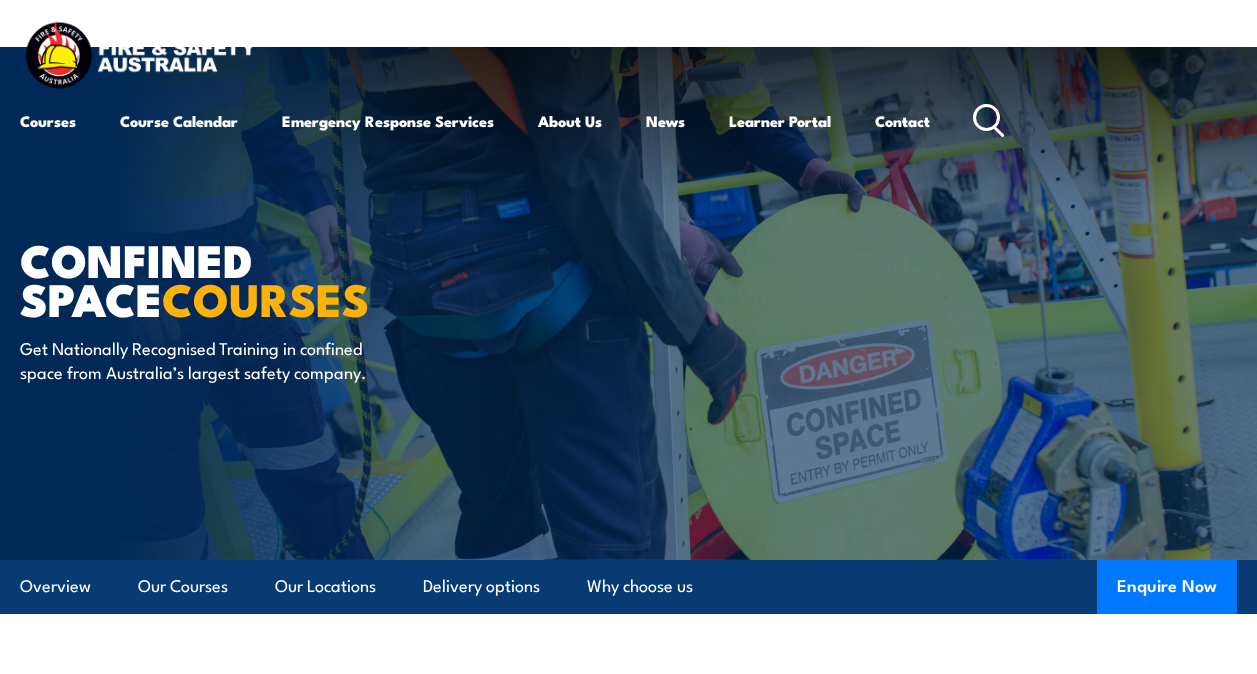 scroll, scrollTop: 0, scrollLeft: 0, axis: both 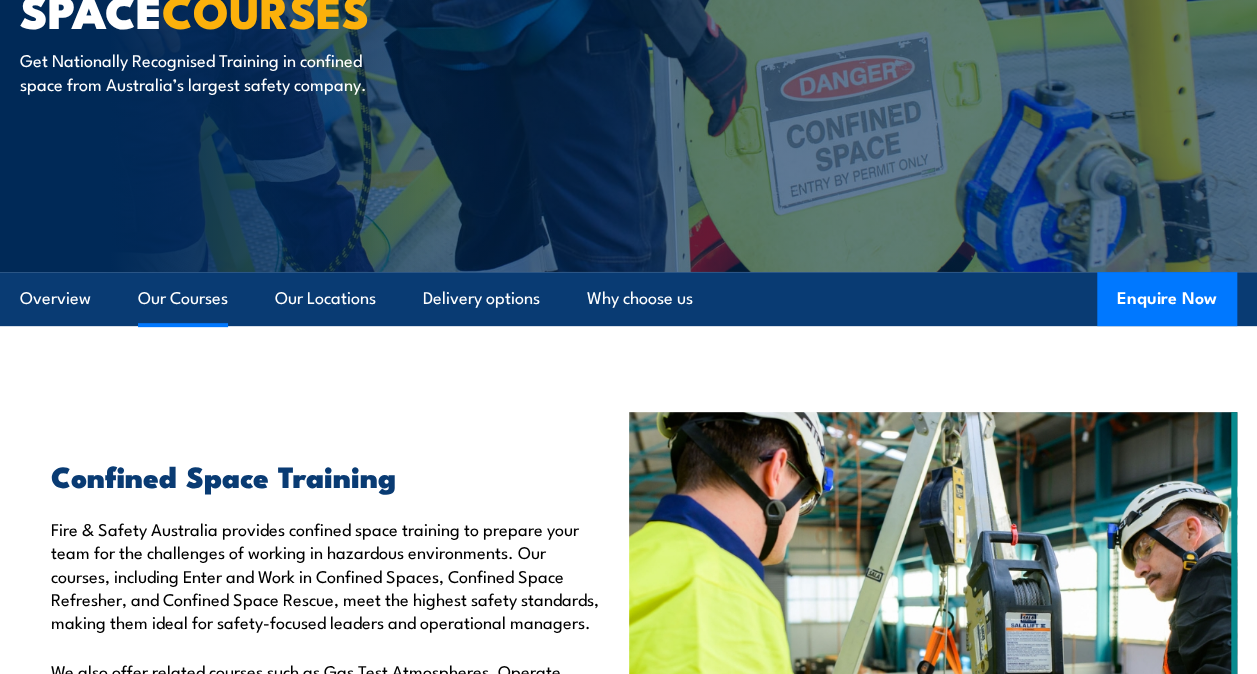 click on "Our Courses" at bounding box center [183, 298] 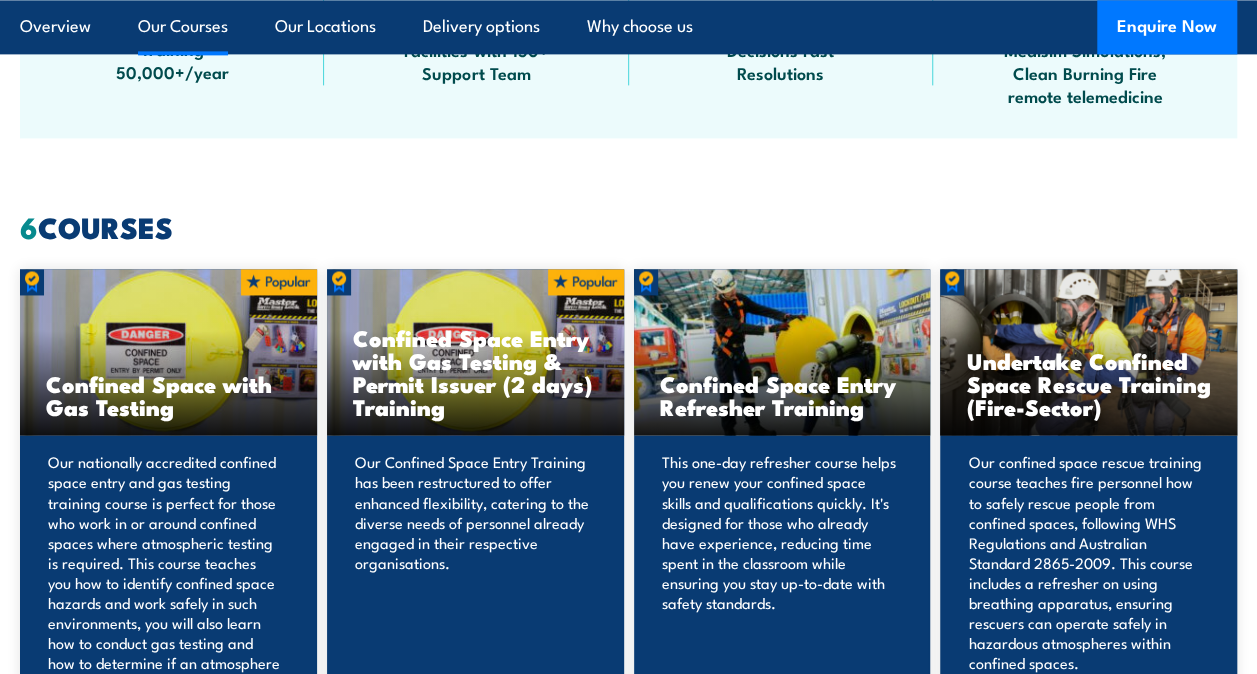 scroll, scrollTop: 1479, scrollLeft: 0, axis: vertical 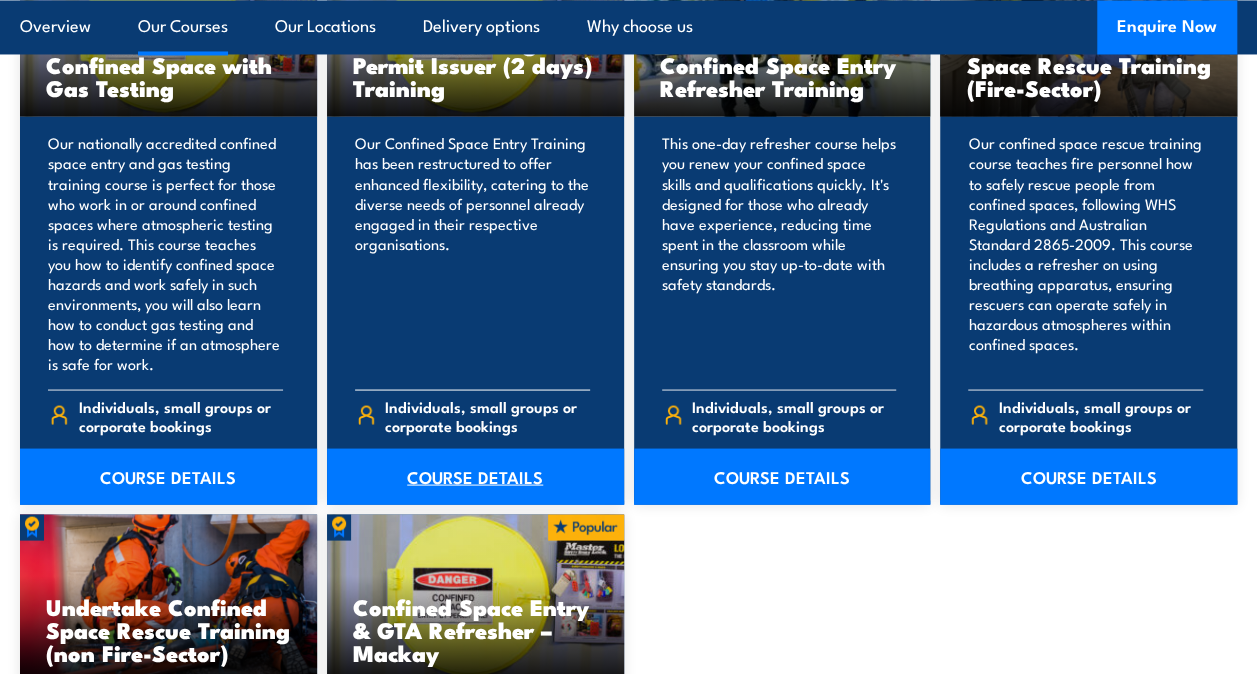 click on "COURSE DETAILS" at bounding box center [475, 476] 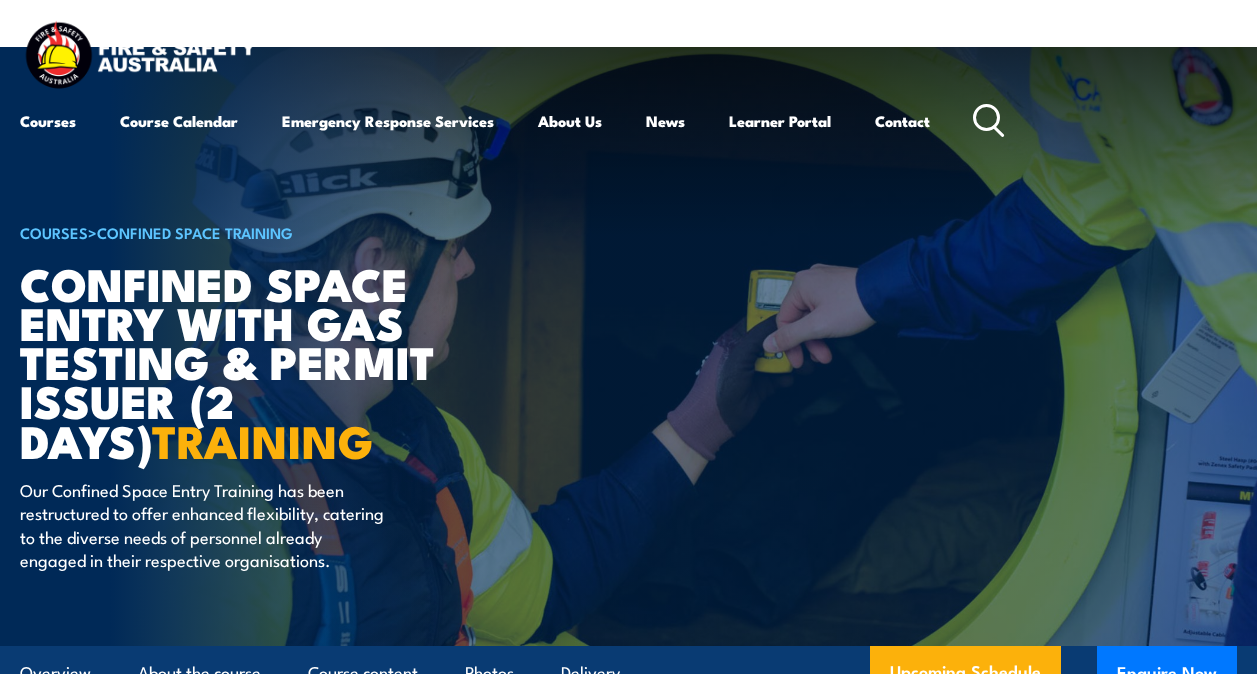 scroll, scrollTop: 0, scrollLeft: 0, axis: both 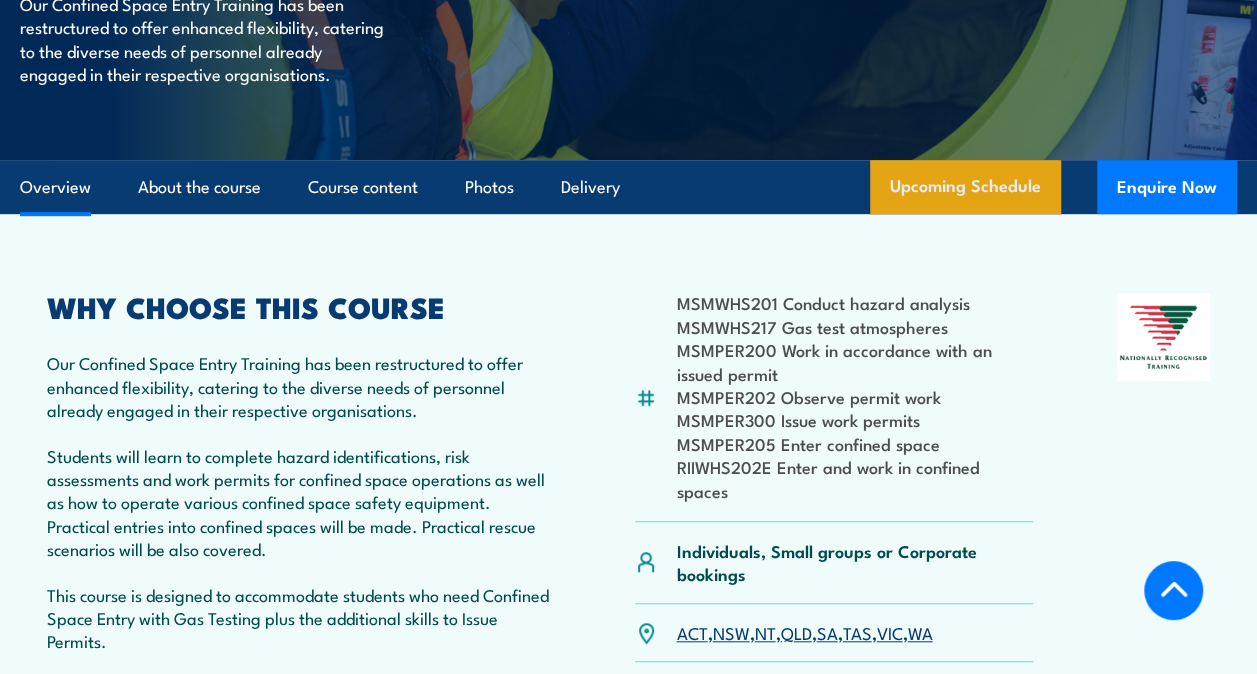 click on "Upcoming Schedule" at bounding box center (965, 187) 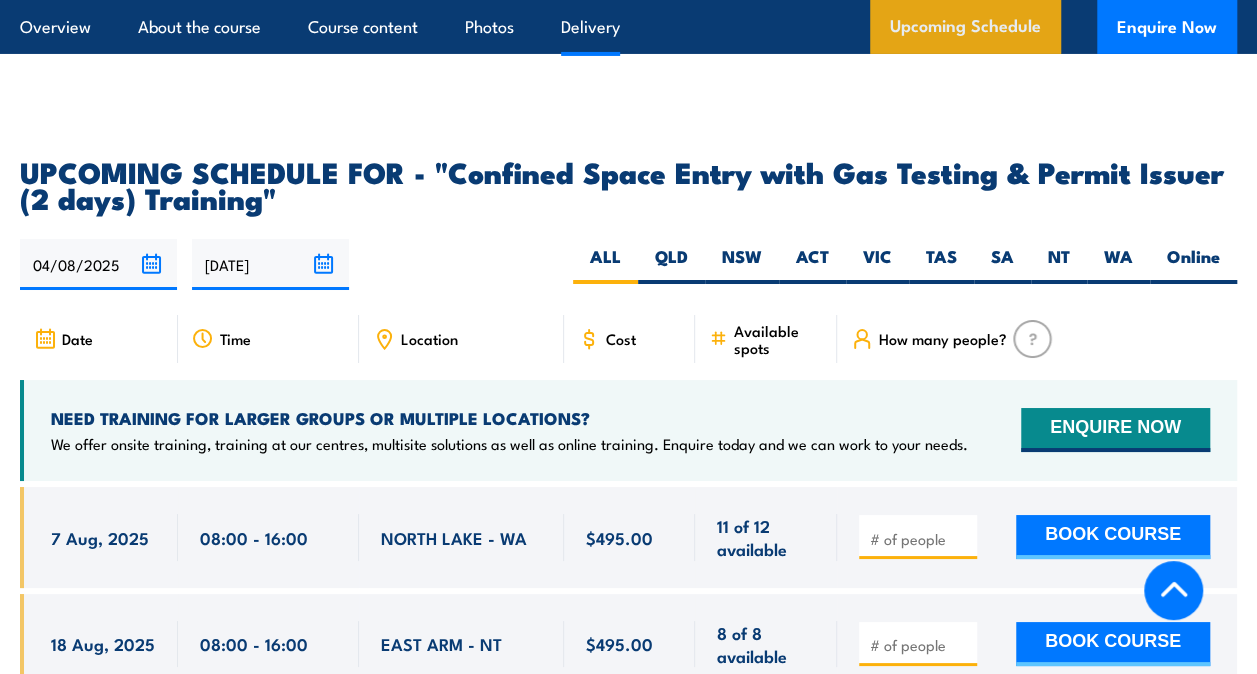 scroll, scrollTop: 3682, scrollLeft: 0, axis: vertical 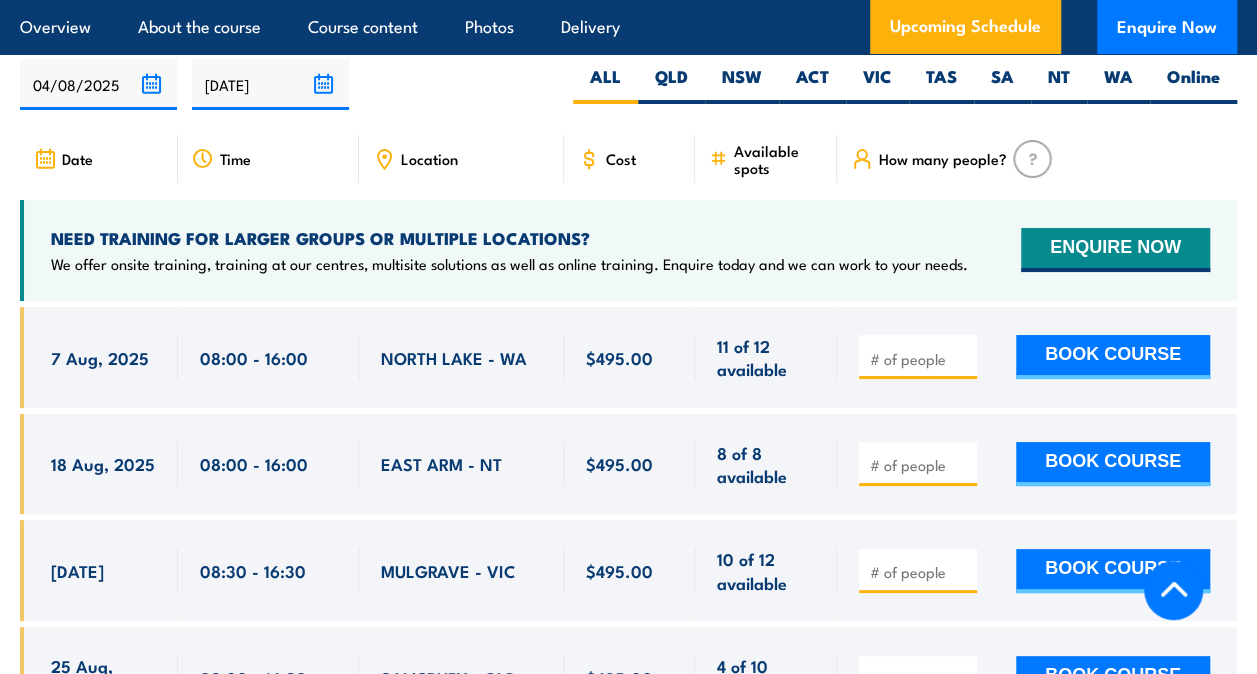 click on "Location" at bounding box center [429, 158] 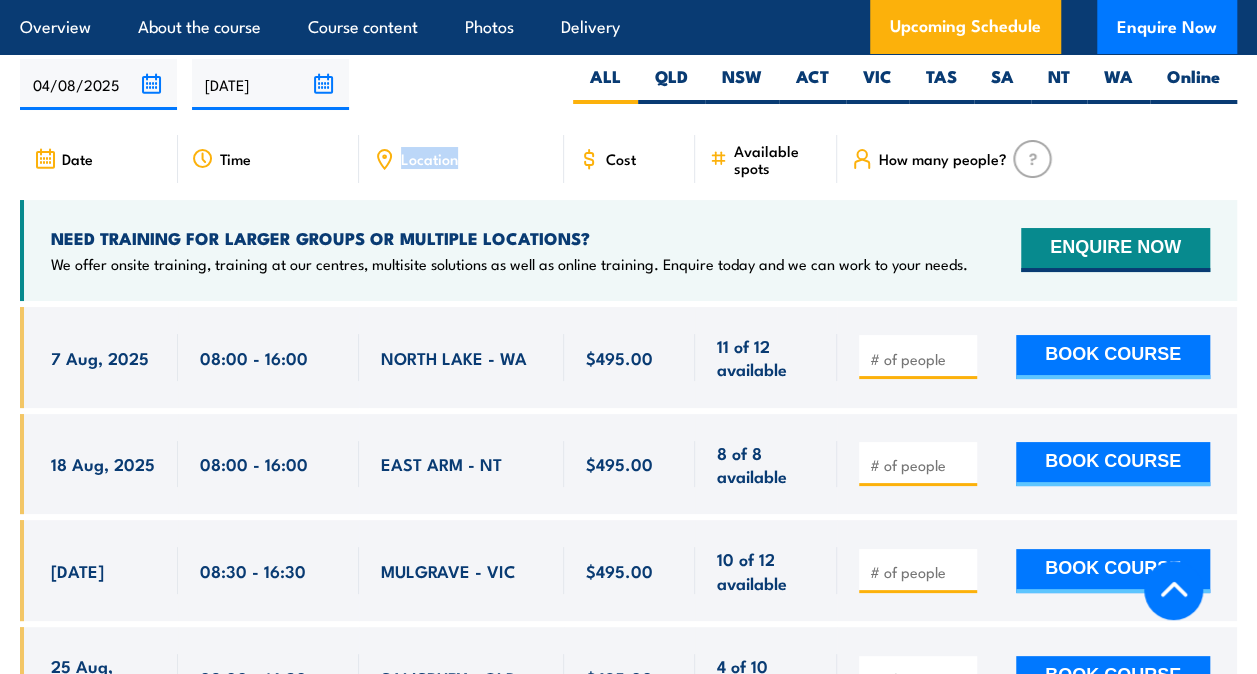 click on "Location" at bounding box center (429, 158) 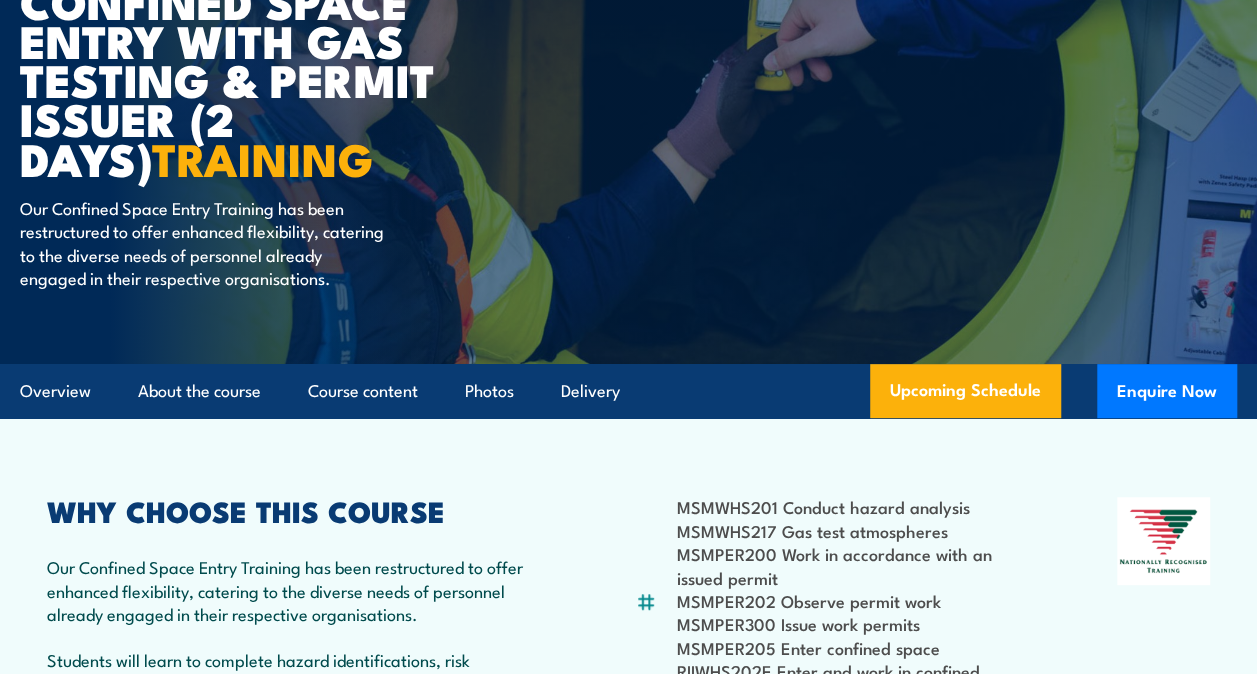 scroll, scrollTop: 0, scrollLeft: 0, axis: both 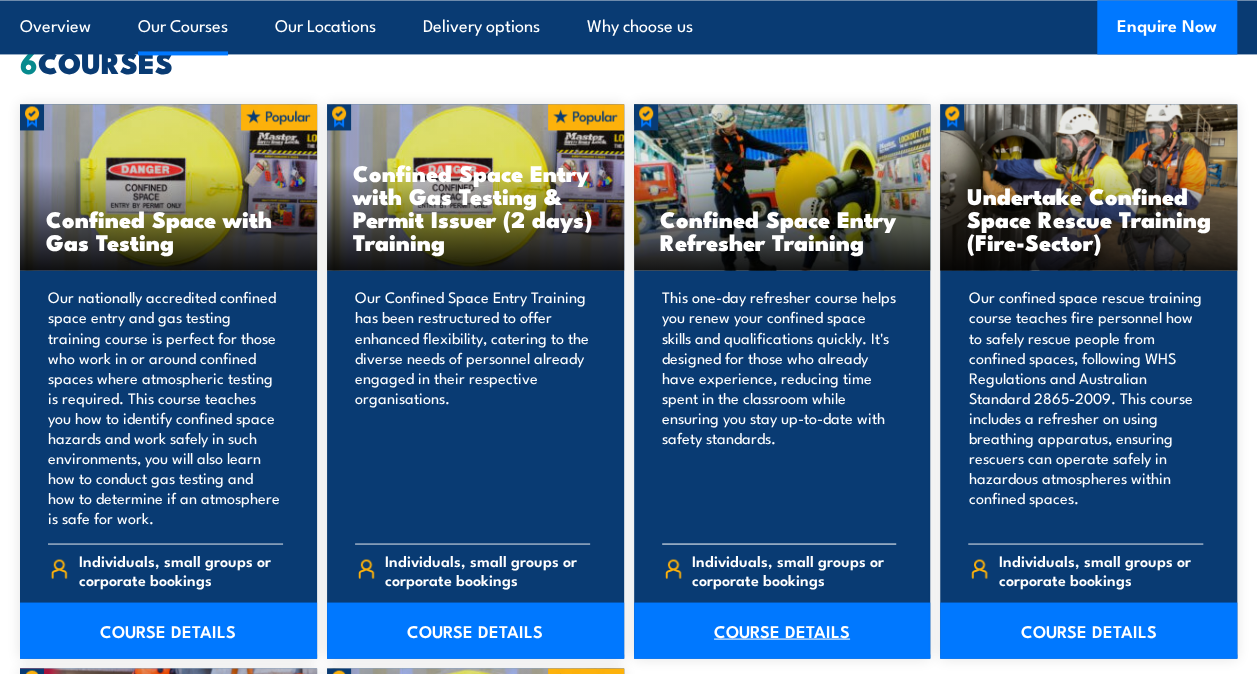 click on "COURSE DETAILS" at bounding box center [782, 630] 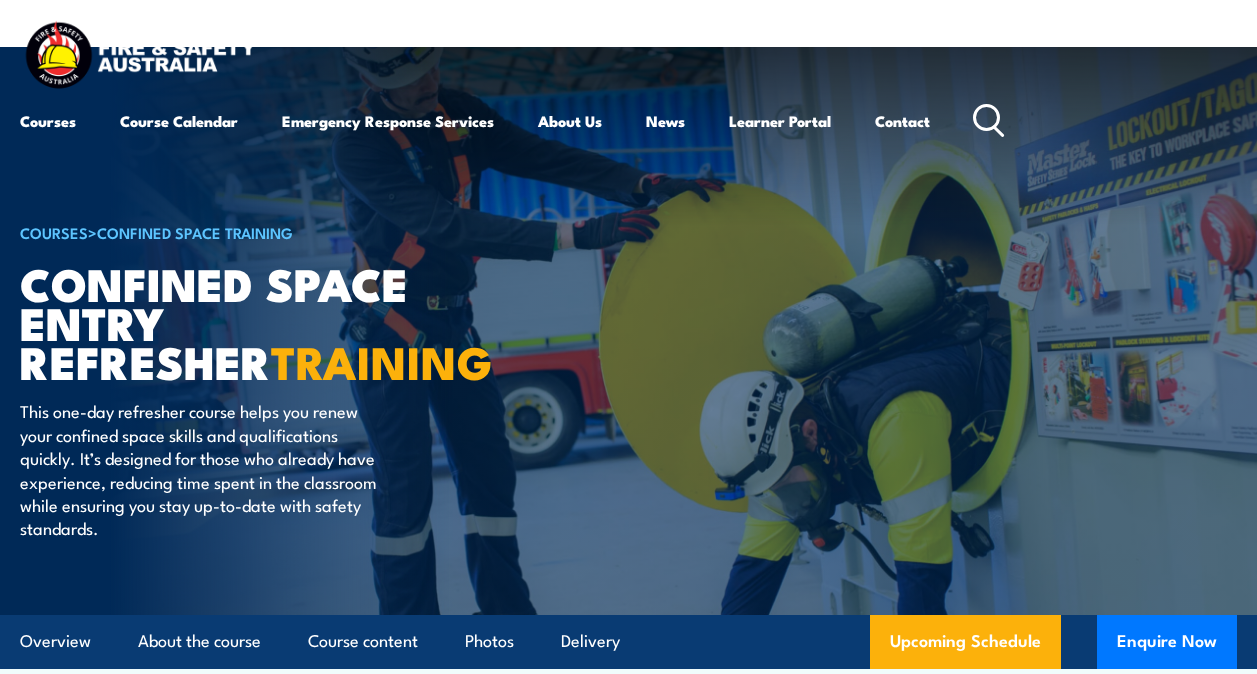 scroll, scrollTop: 0, scrollLeft: 0, axis: both 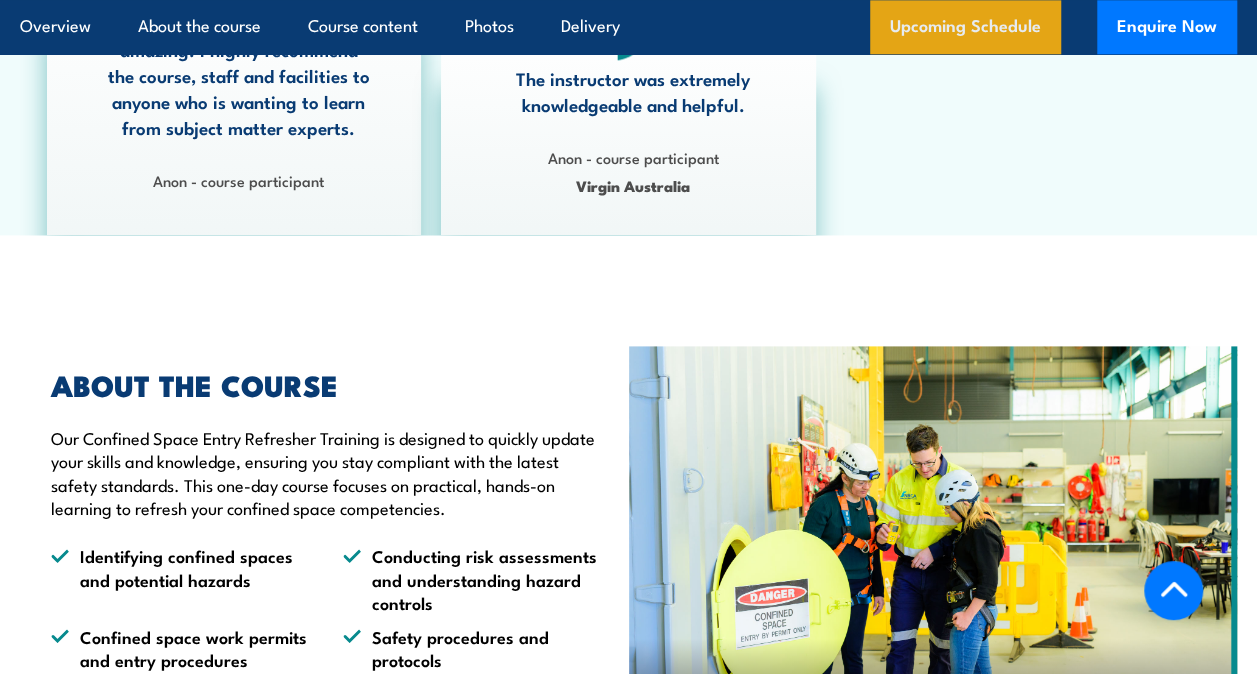 click on "Upcoming Schedule" at bounding box center (965, 27) 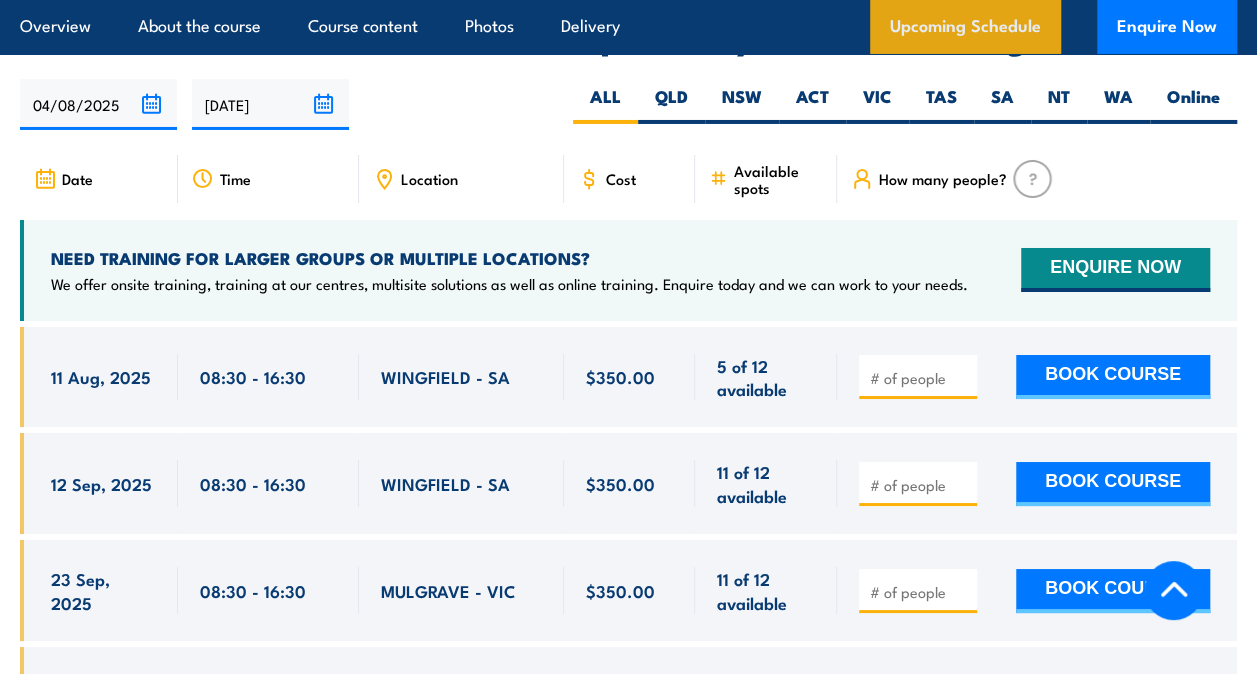 scroll, scrollTop: 3508, scrollLeft: 0, axis: vertical 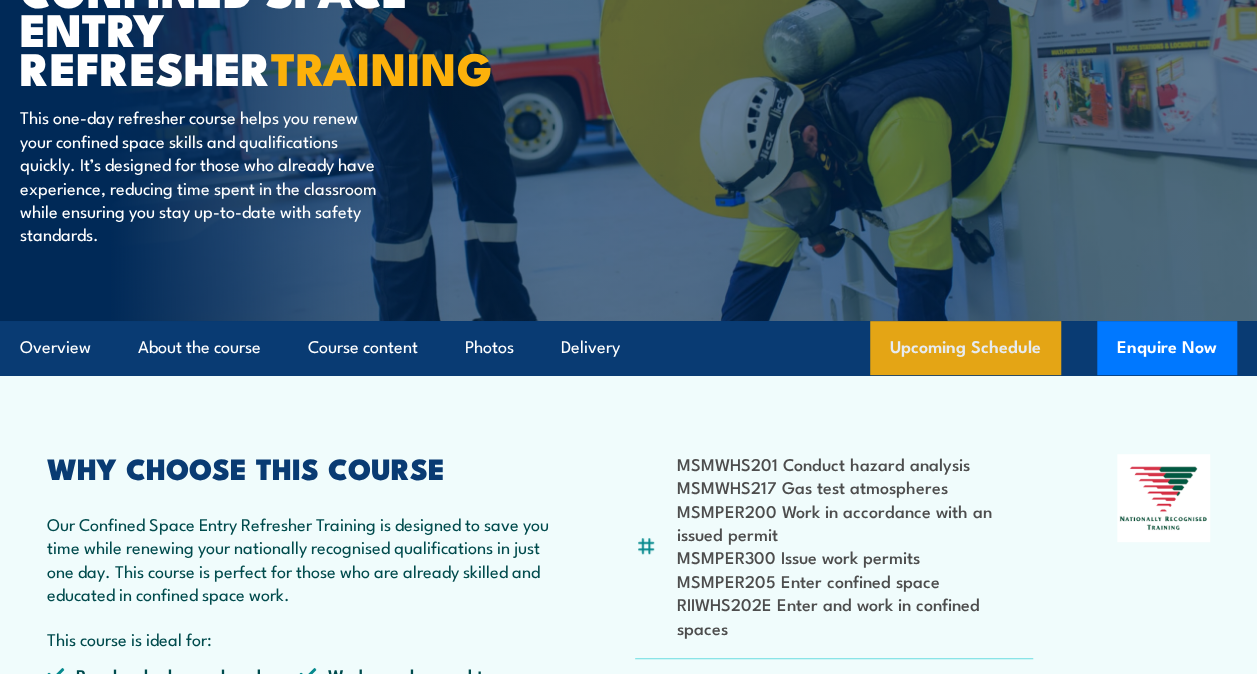 click on "Upcoming Schedule" at bounding box center (965, 348) 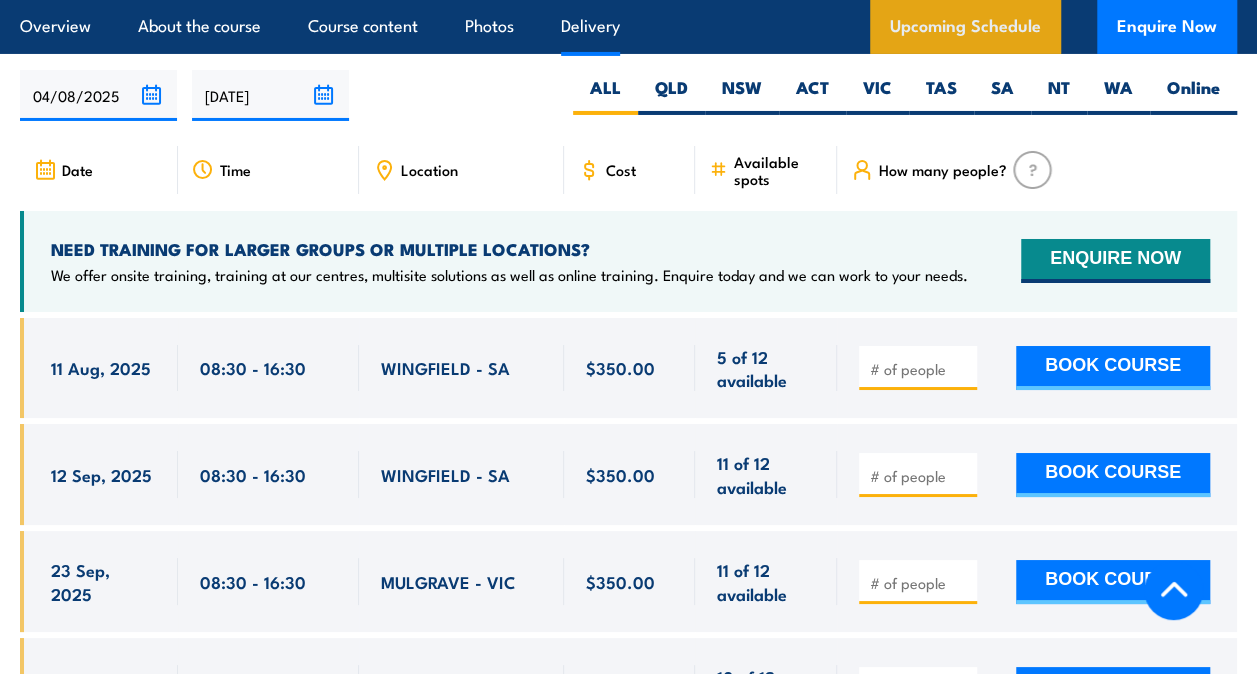 scroll, scrollTop: 3508, scrollLeft: 0, axis: vertical 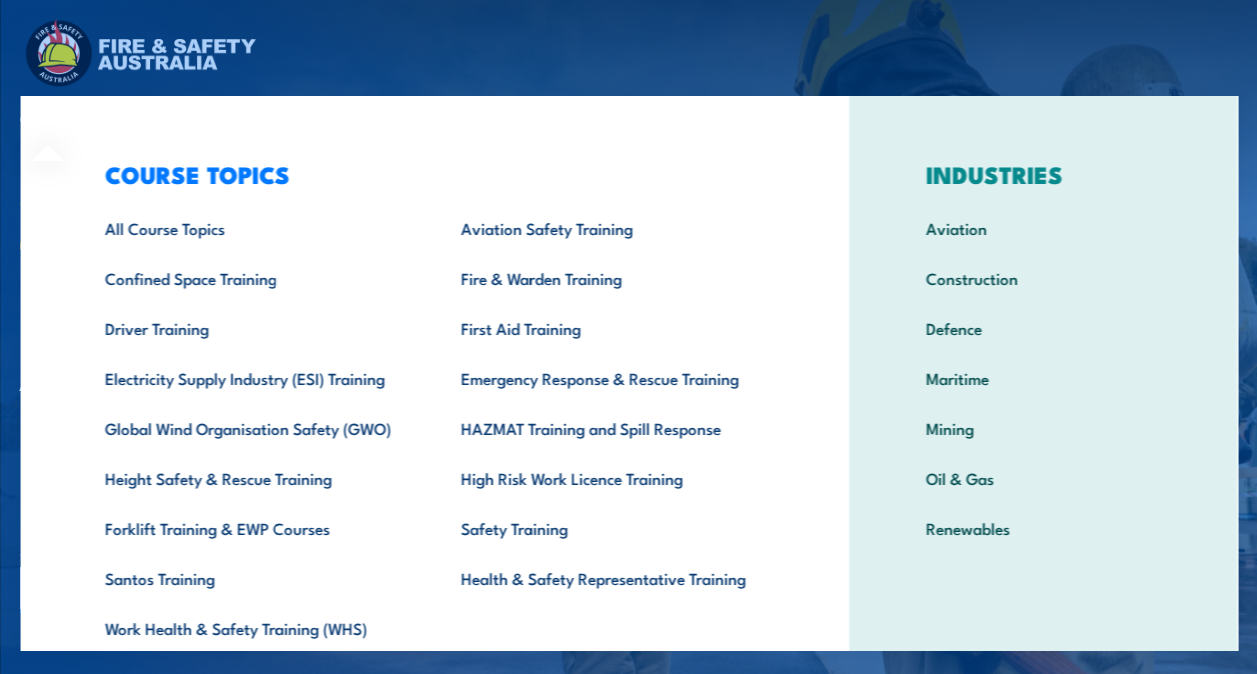 click on "COURSE TOPICS
All Course Topics
Aviation Safety Training Confined Space Training Fire & Warden Training Driver Training First Aid Training Electricity Supply Industry (ESI) Training Emergency Response & Rescue Training Global Wind Organisation Safety (GWO) HAZMAT Training and Spill Response Height Safety & Rescue Training High Risk Work Licence Training Forklift Training & EWP Courses Safety Training Santos Training Health & Safety Representative Training Work Health & Safety Training (WHS)" at bounding box center (434, 412) 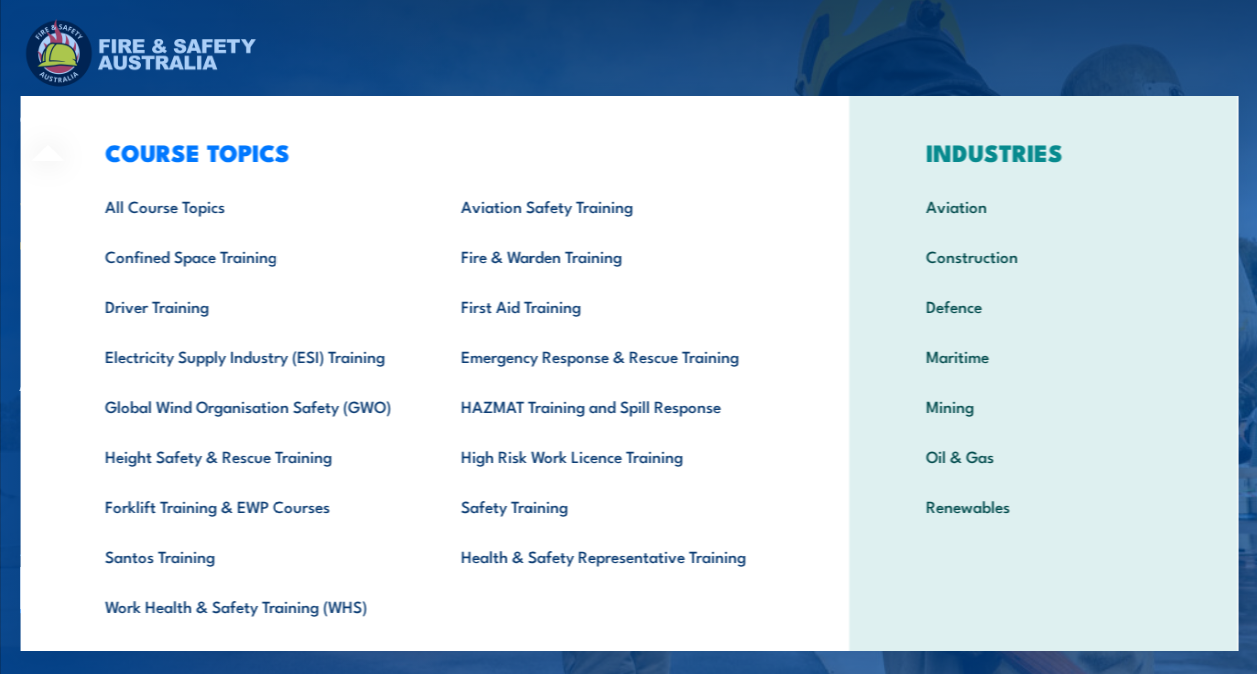 scroll, scrollTop: 0, scrollLeft: 0, axis: both 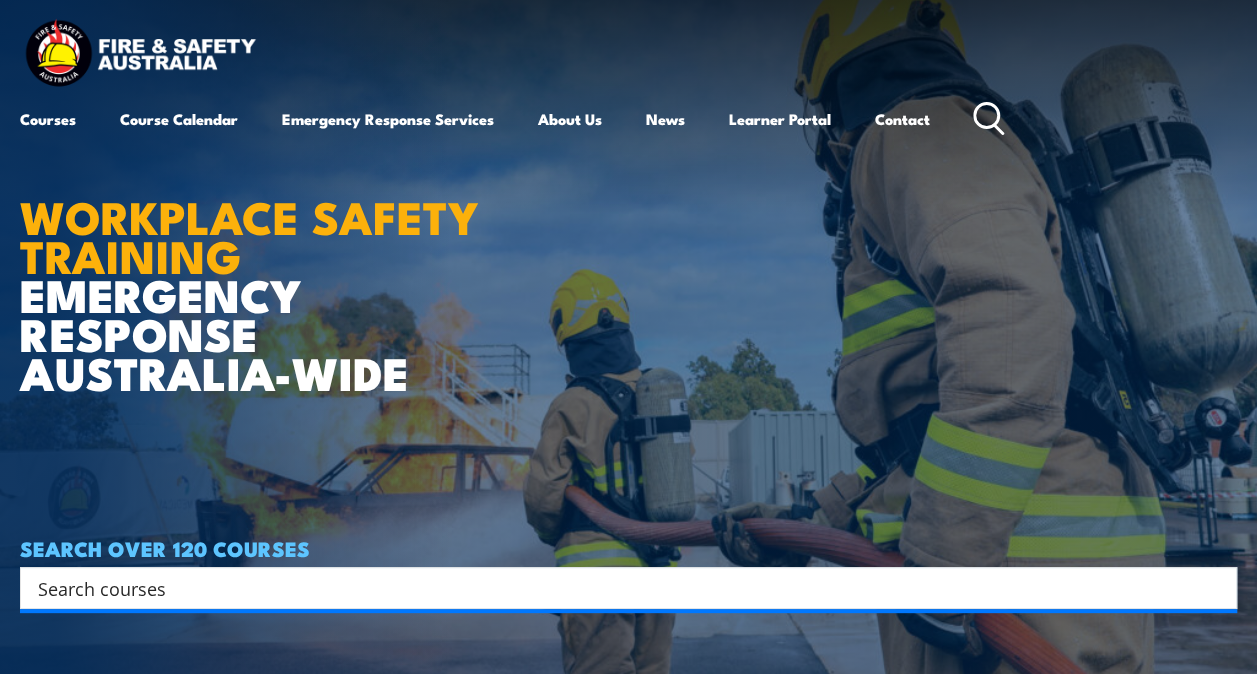 click at bounding box center [615, 588] 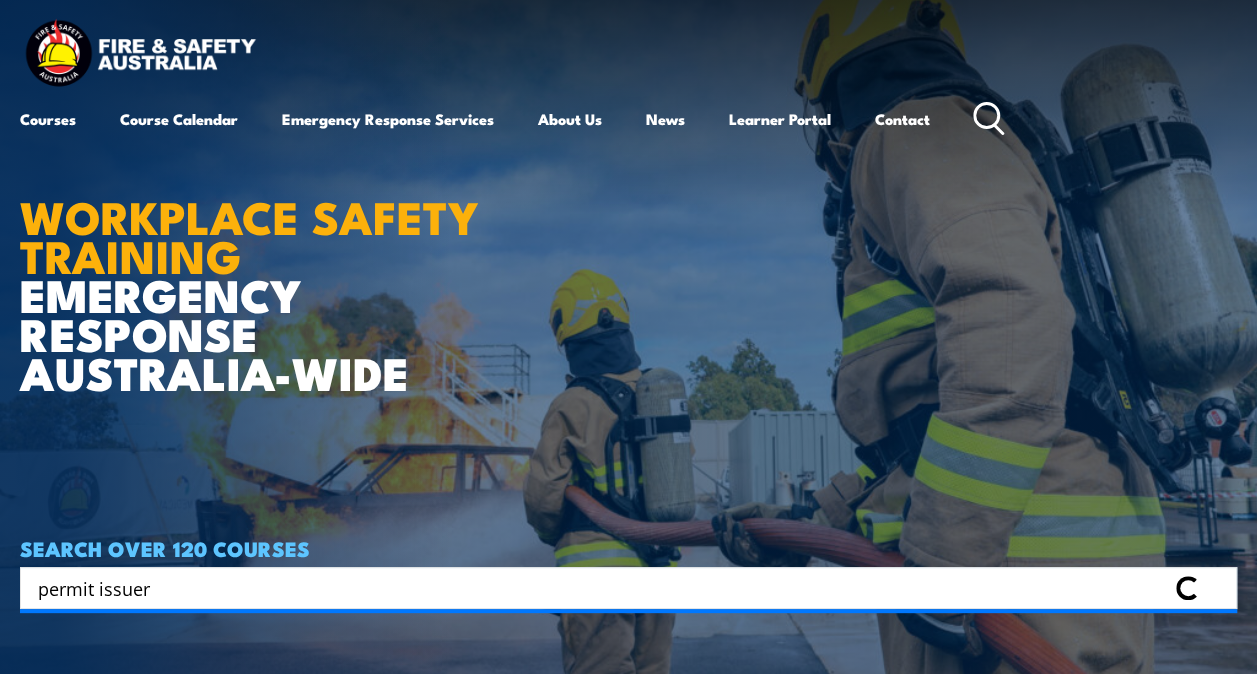 type on "permit issuer" 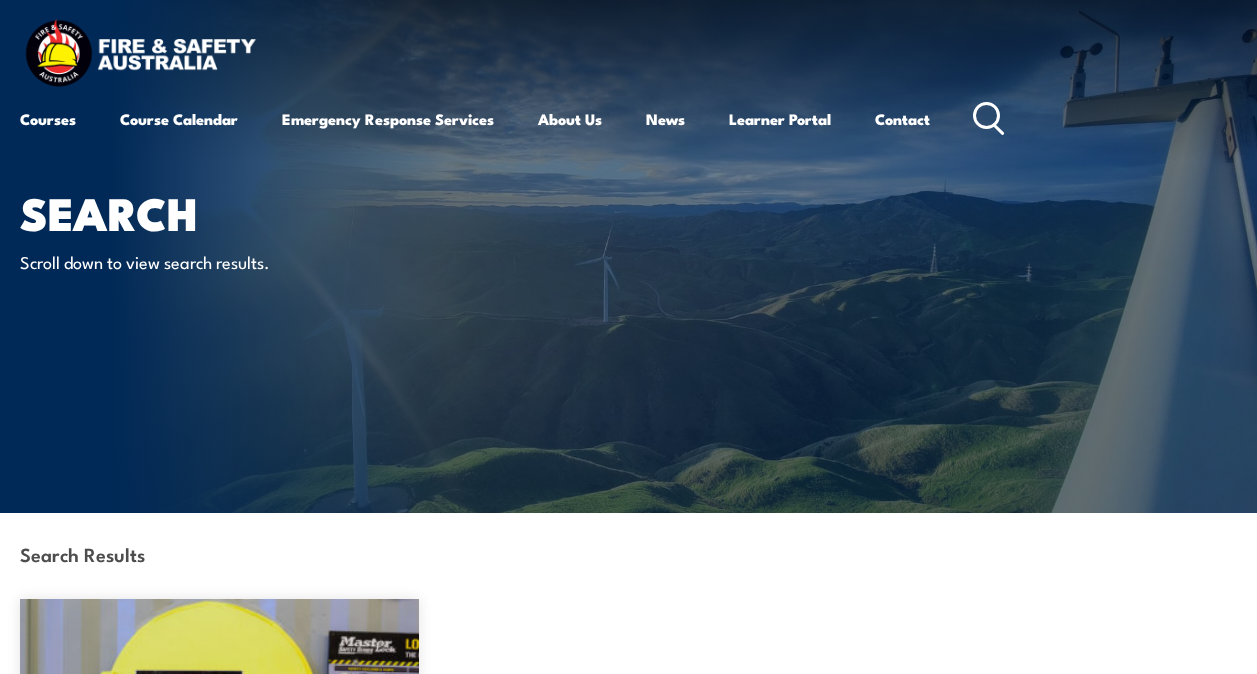 scroll, scrollTop: 0, scrollLeft: 0, axis: both 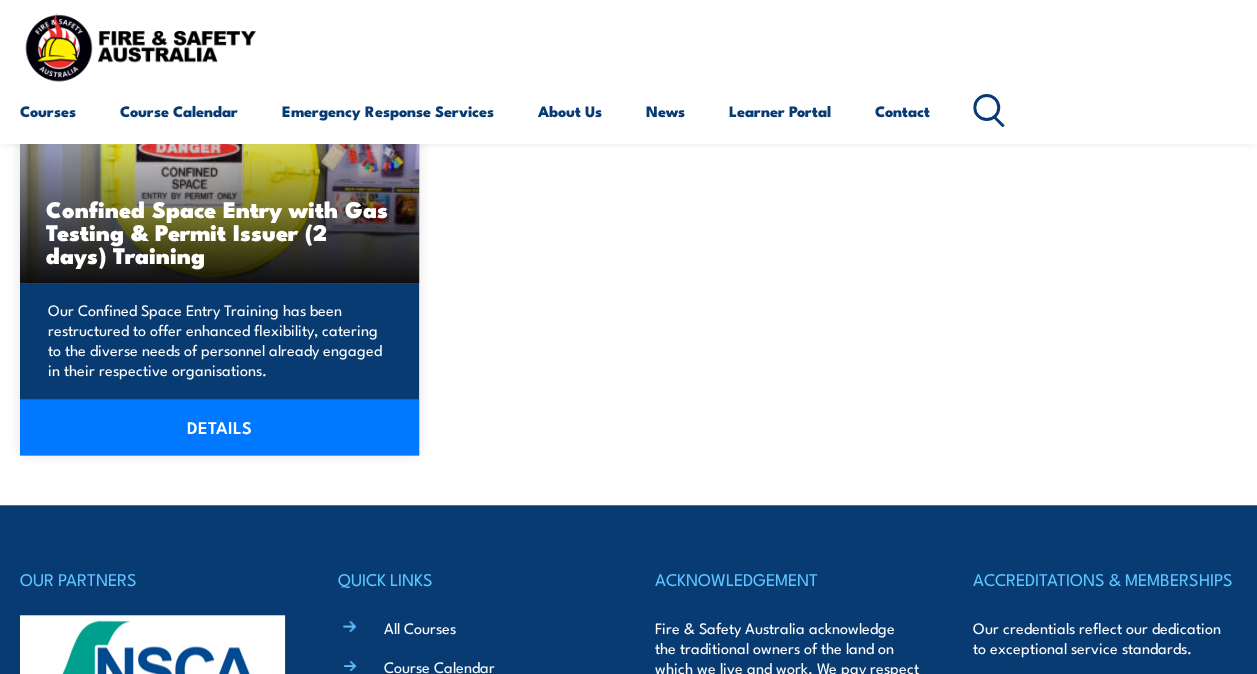 click on "Our Confined Space Entry Training has been restructured to offer enhanced flexibility, catering to the diverse needs of personnel already engaged in their respective organisations." at bounding box center (216, 340) 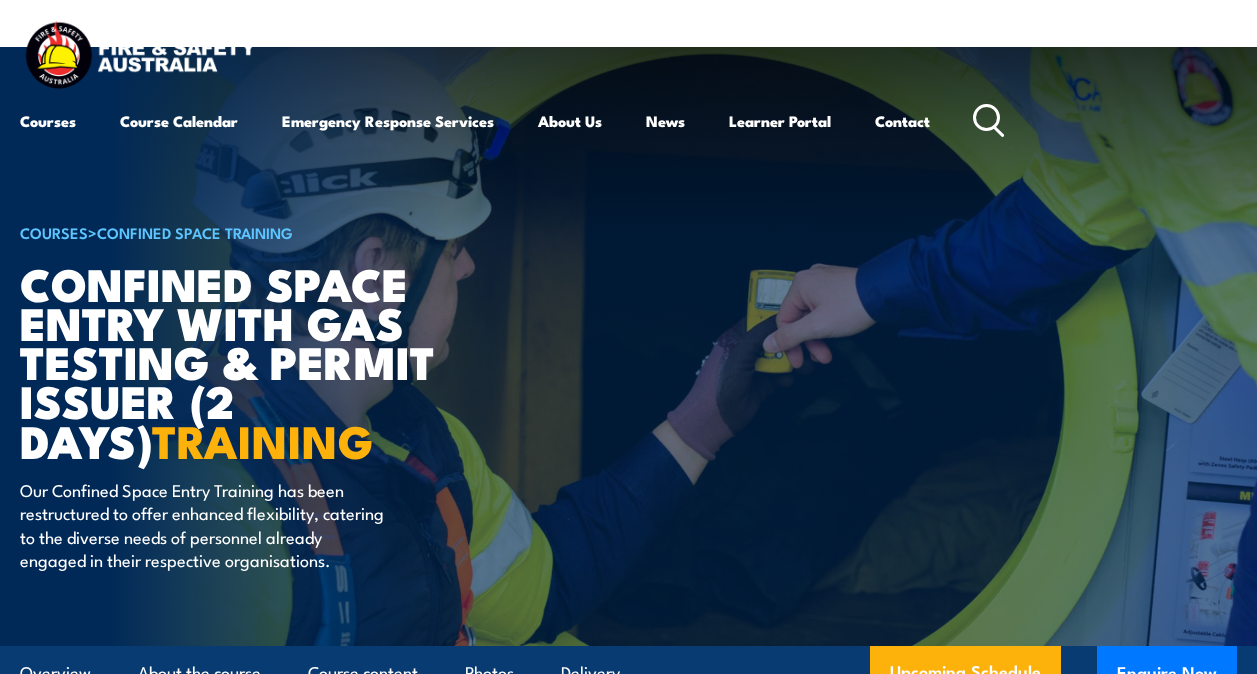 scroll, scrollTop: 0, scrollLeft: 0, axis: both 